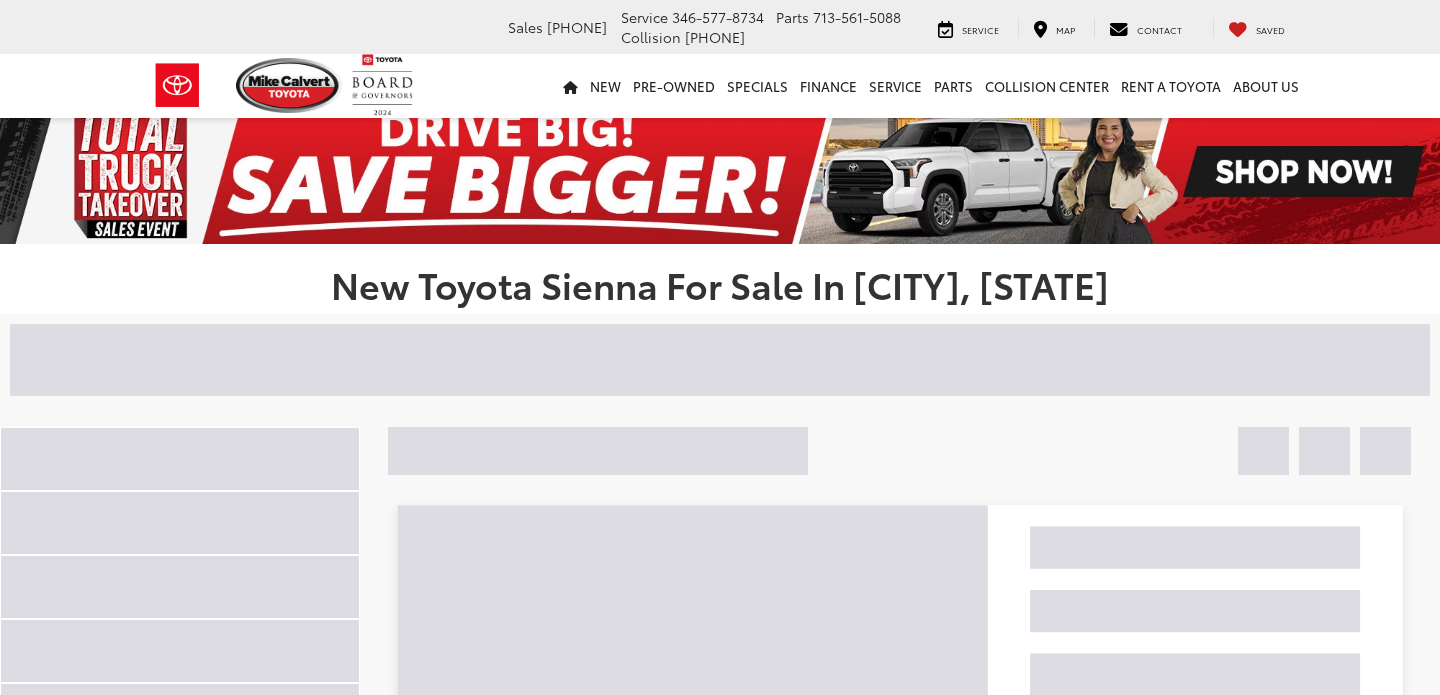 scroll, scrollTop: 0, scrollLeft: 0, axis: both 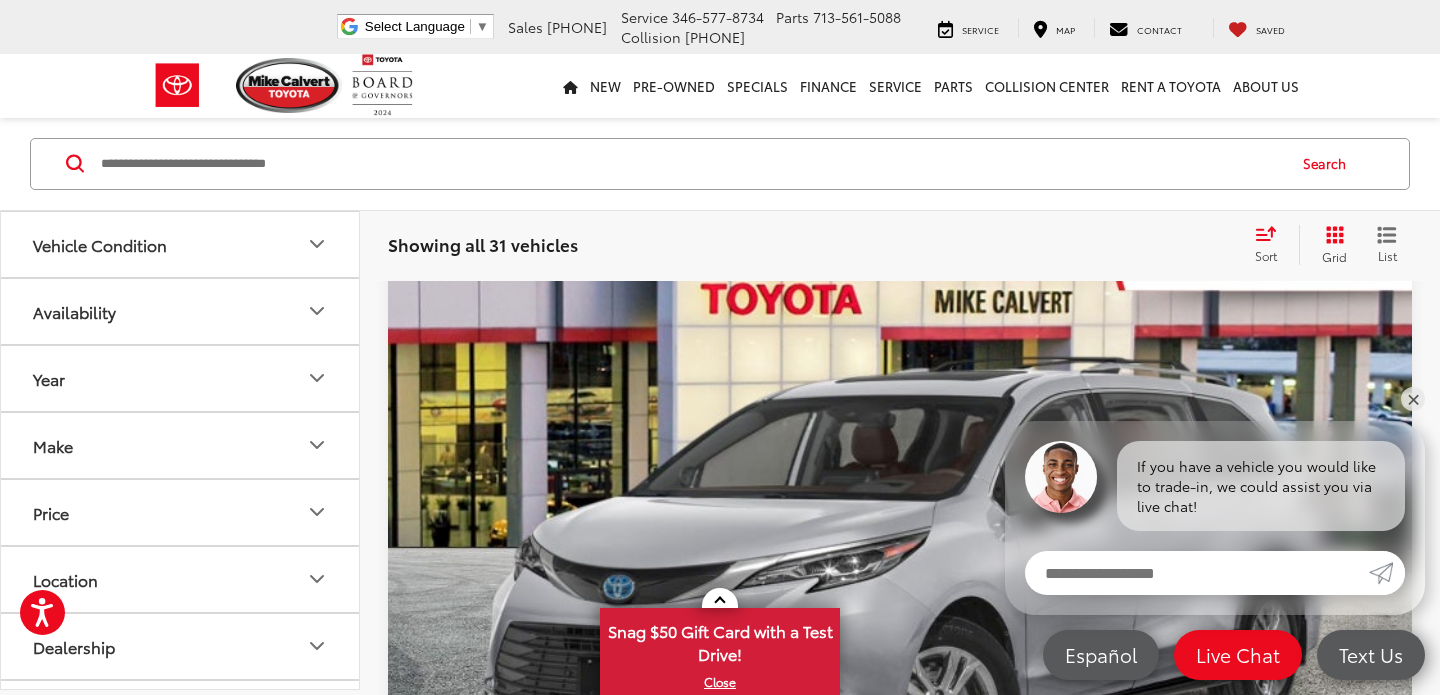 click at bounding box center [691, 164] 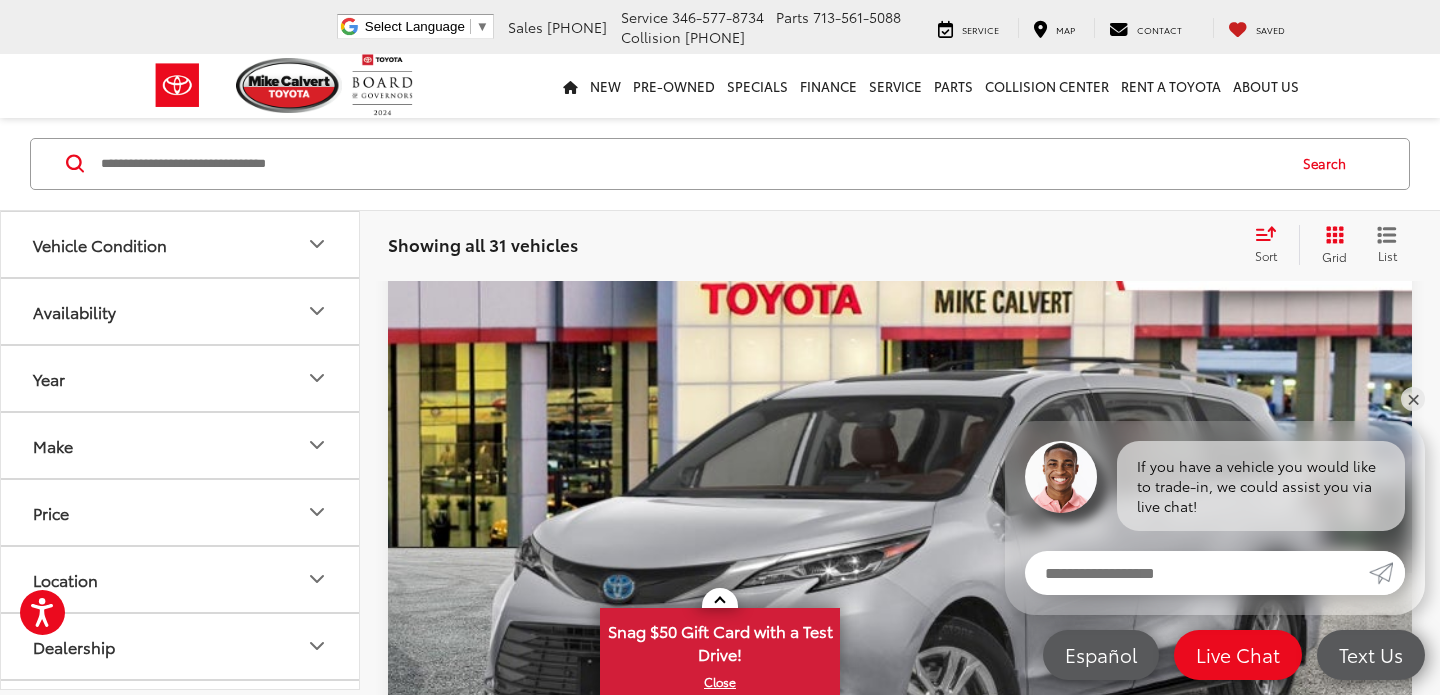 click 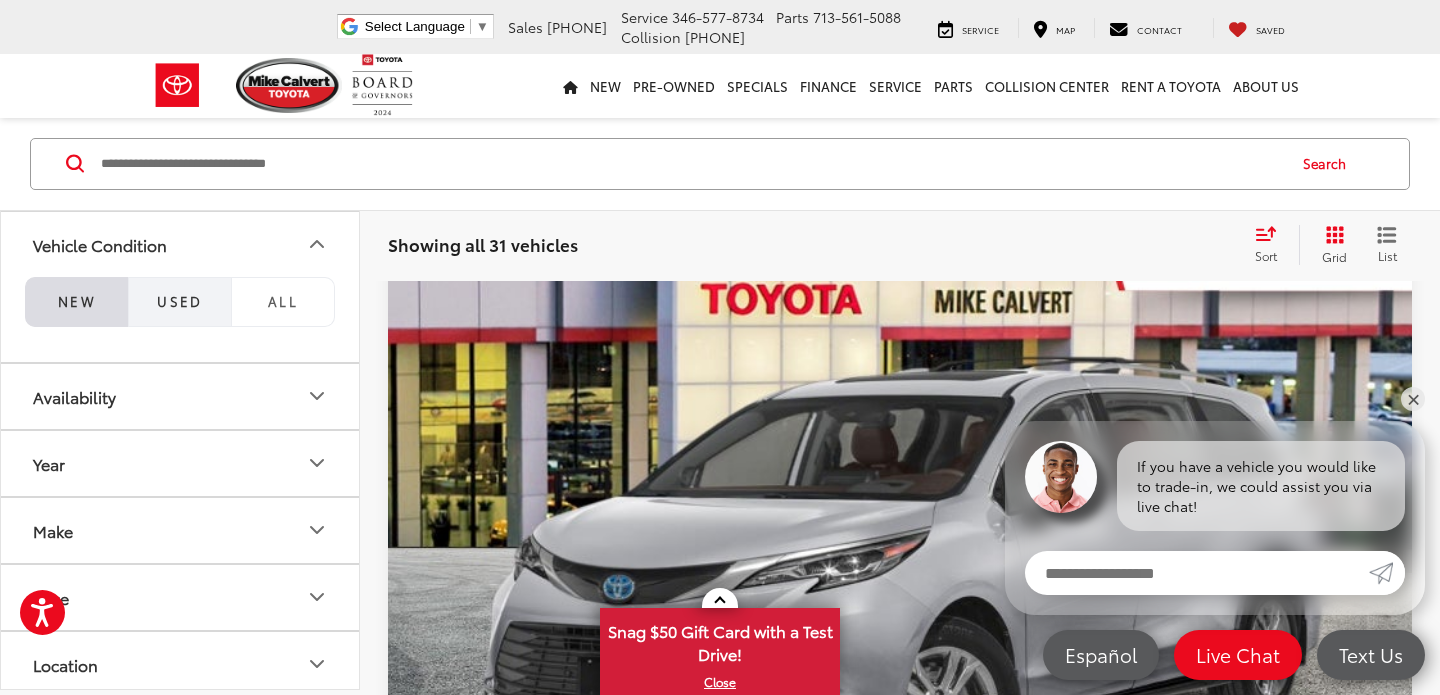 click on "Used" at bounding box center (180, 301) 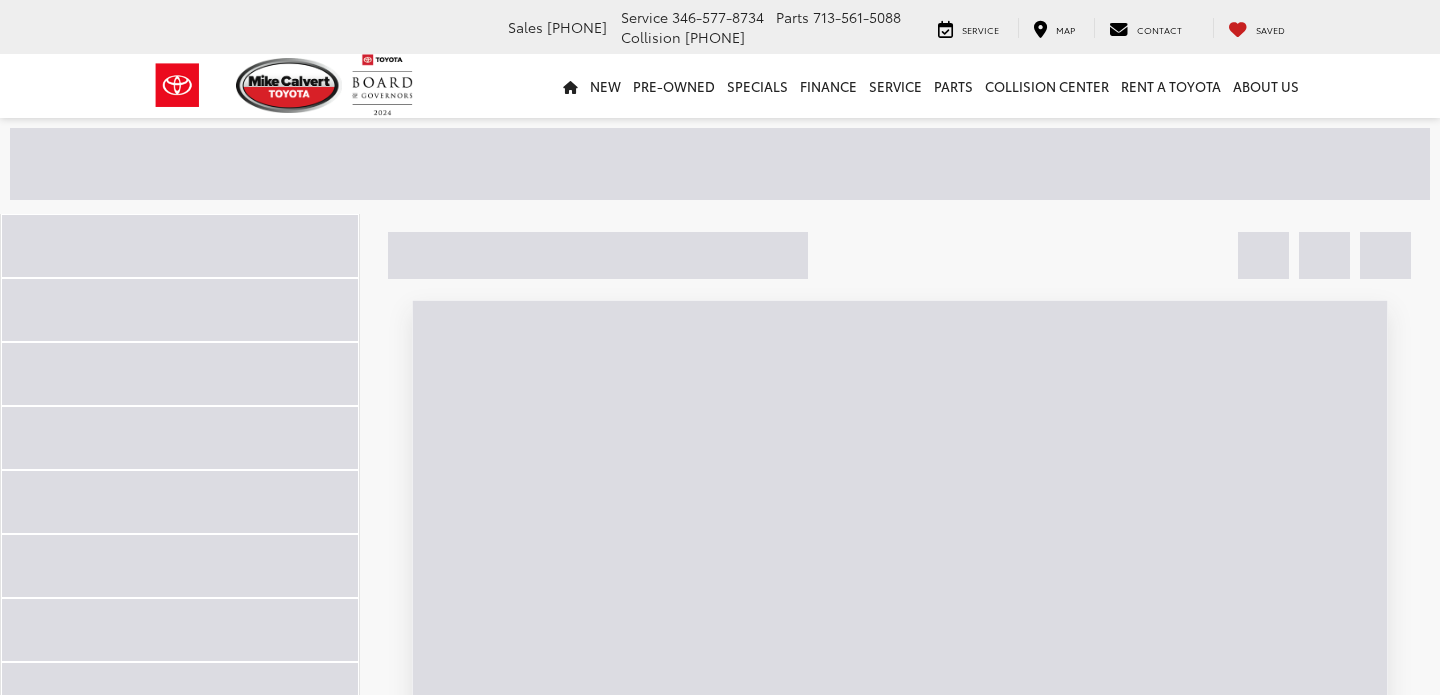 scroll, scrollTop: 0, scrollLeft: 0, axis: both 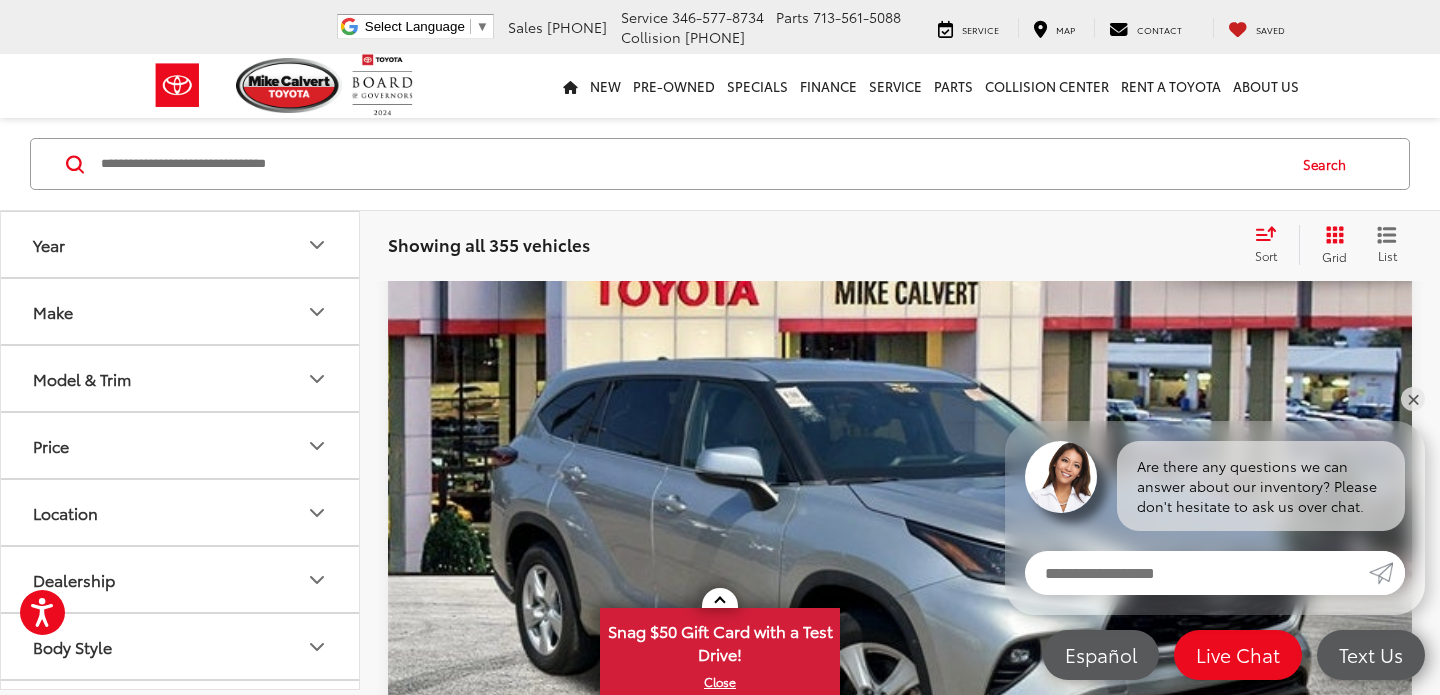 click 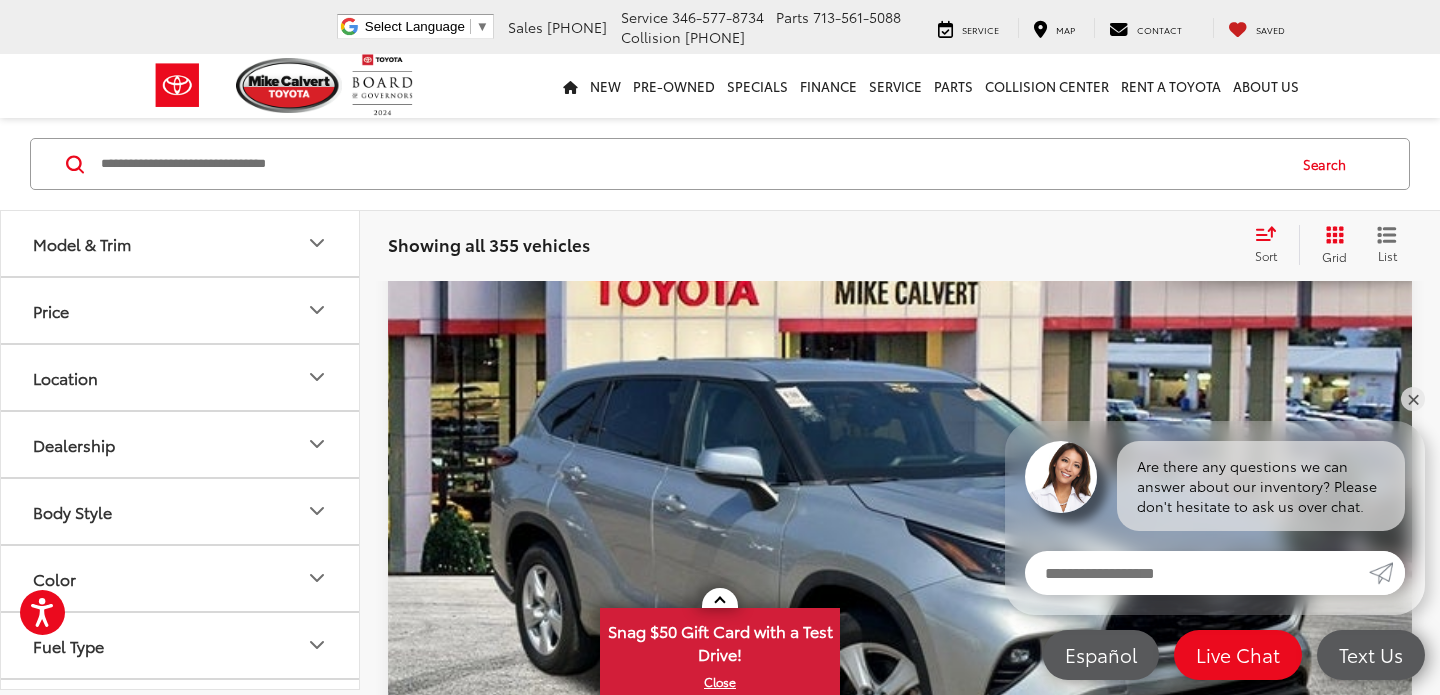 scroll, scrollTop: 754, scrollLeft: 0, axis: vertical 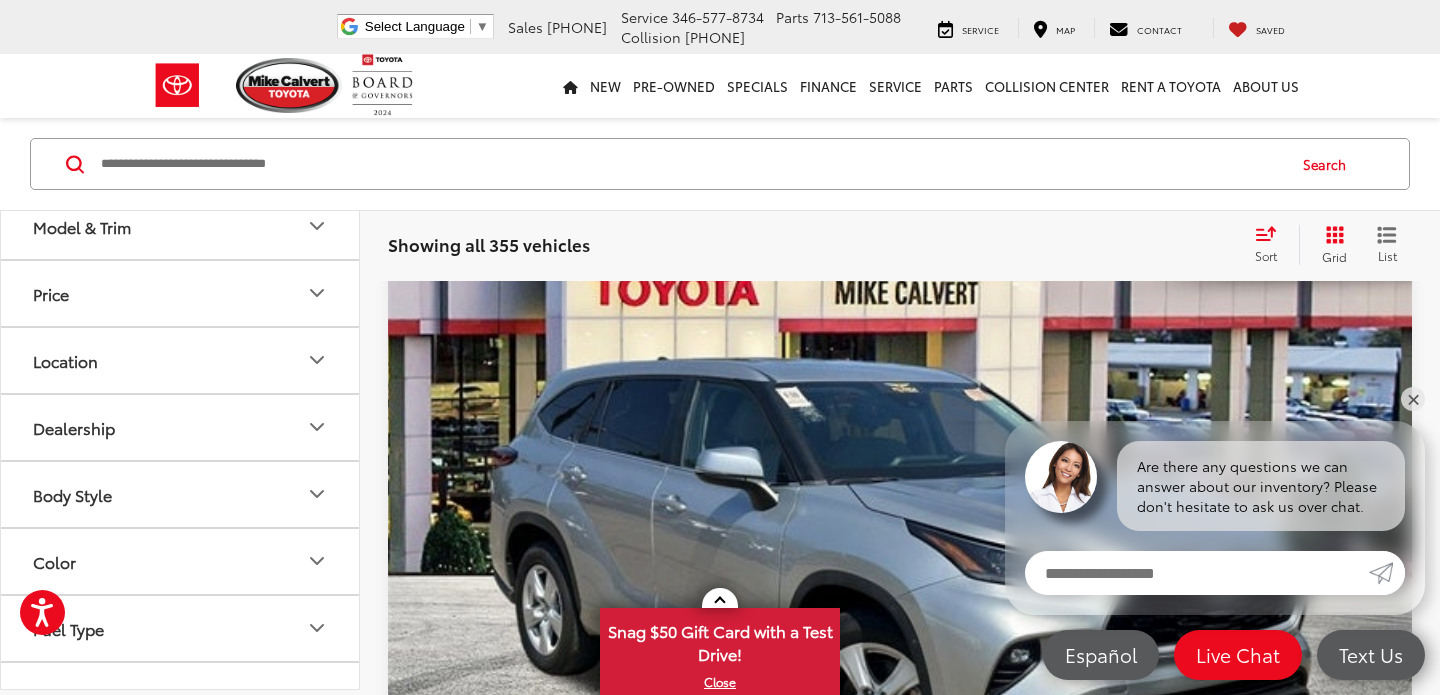 click on "Toyota   (224)" at bounding box center (270, 79) 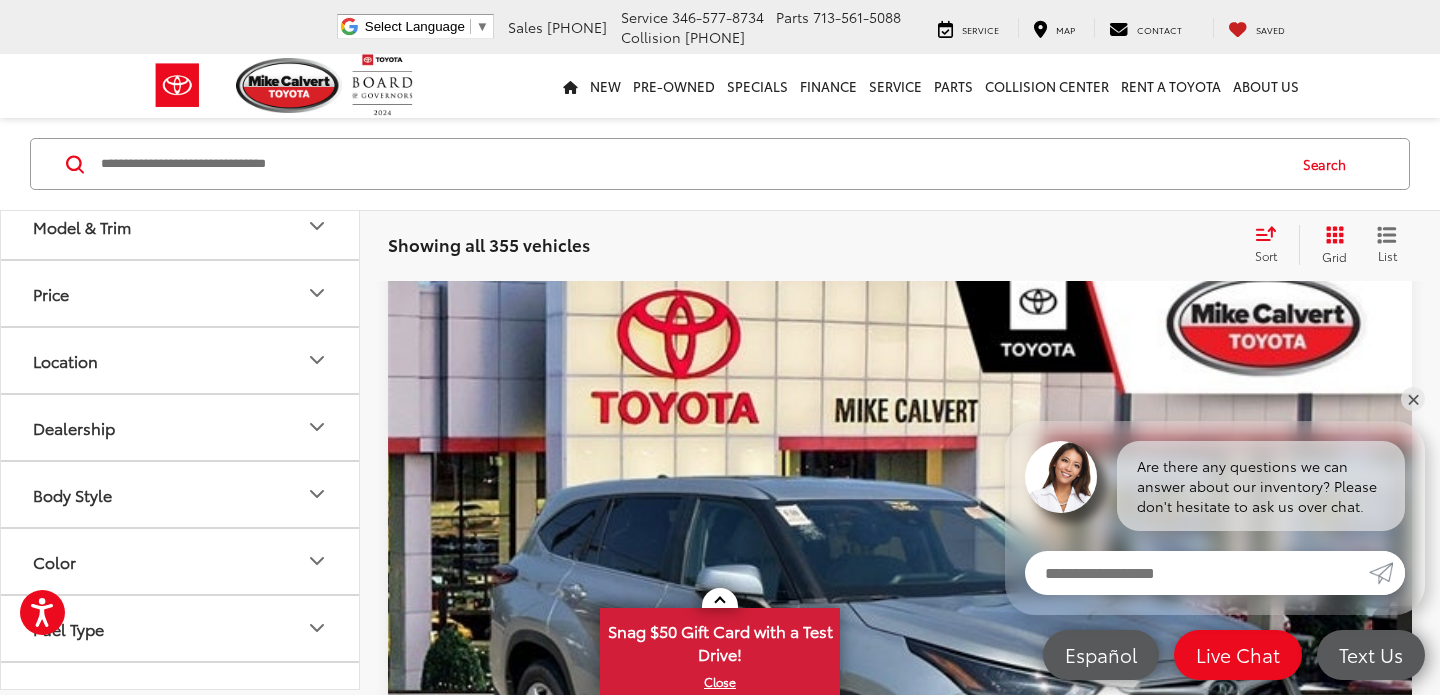 scroll, scrollTop: 0, scrollLeft: 0, axis: both 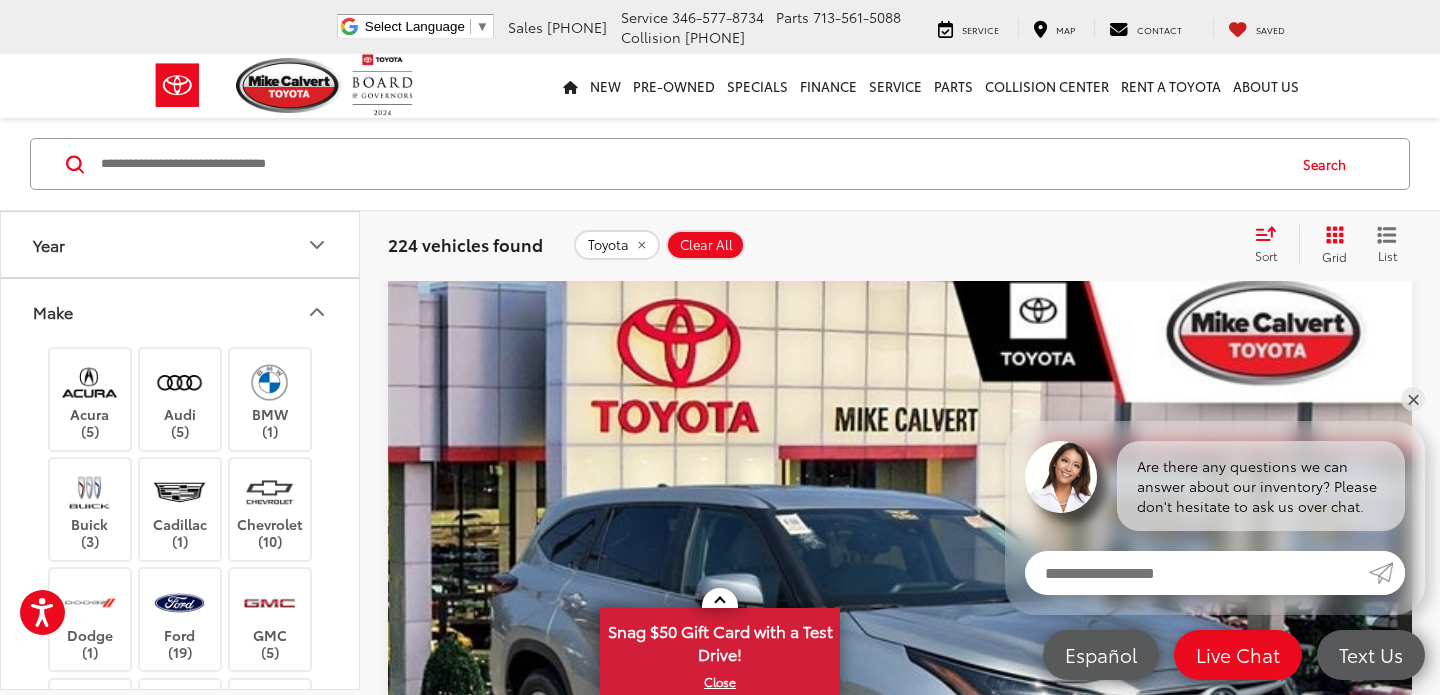click 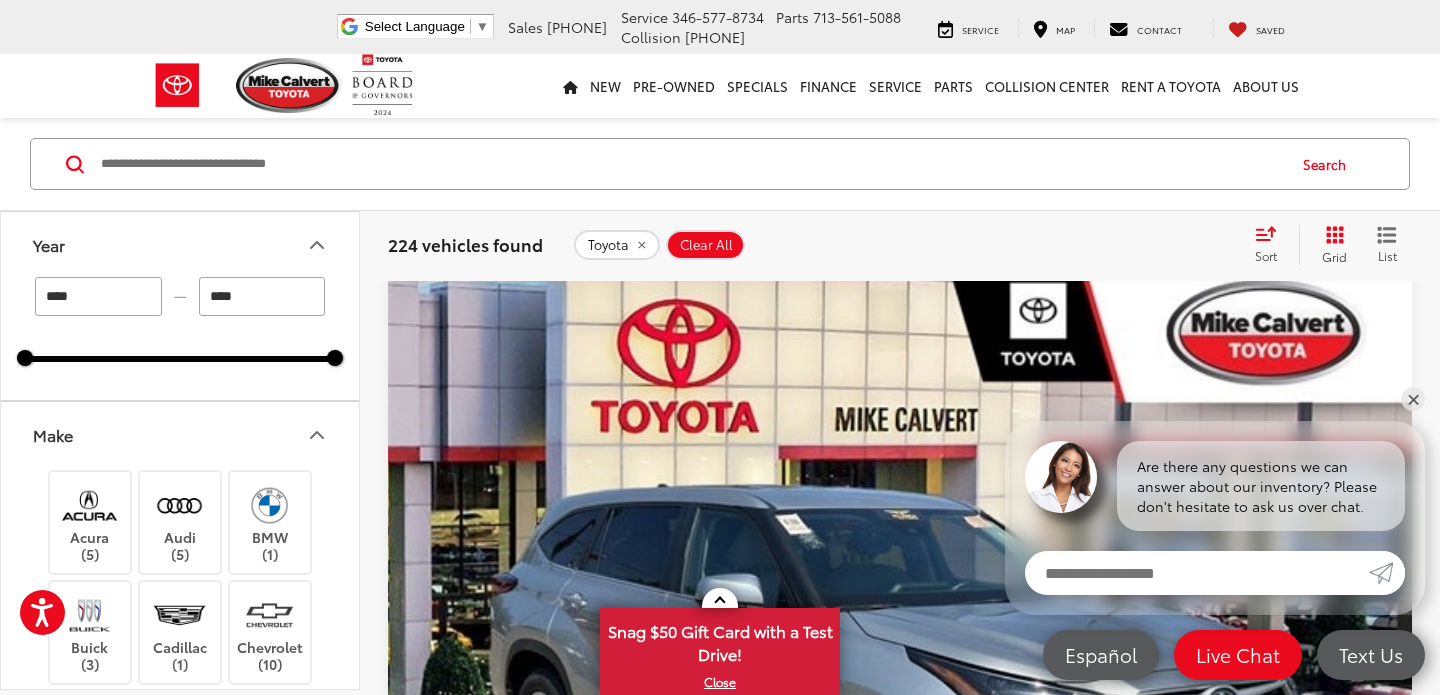 click on "****" at bounding box center (98, 296) 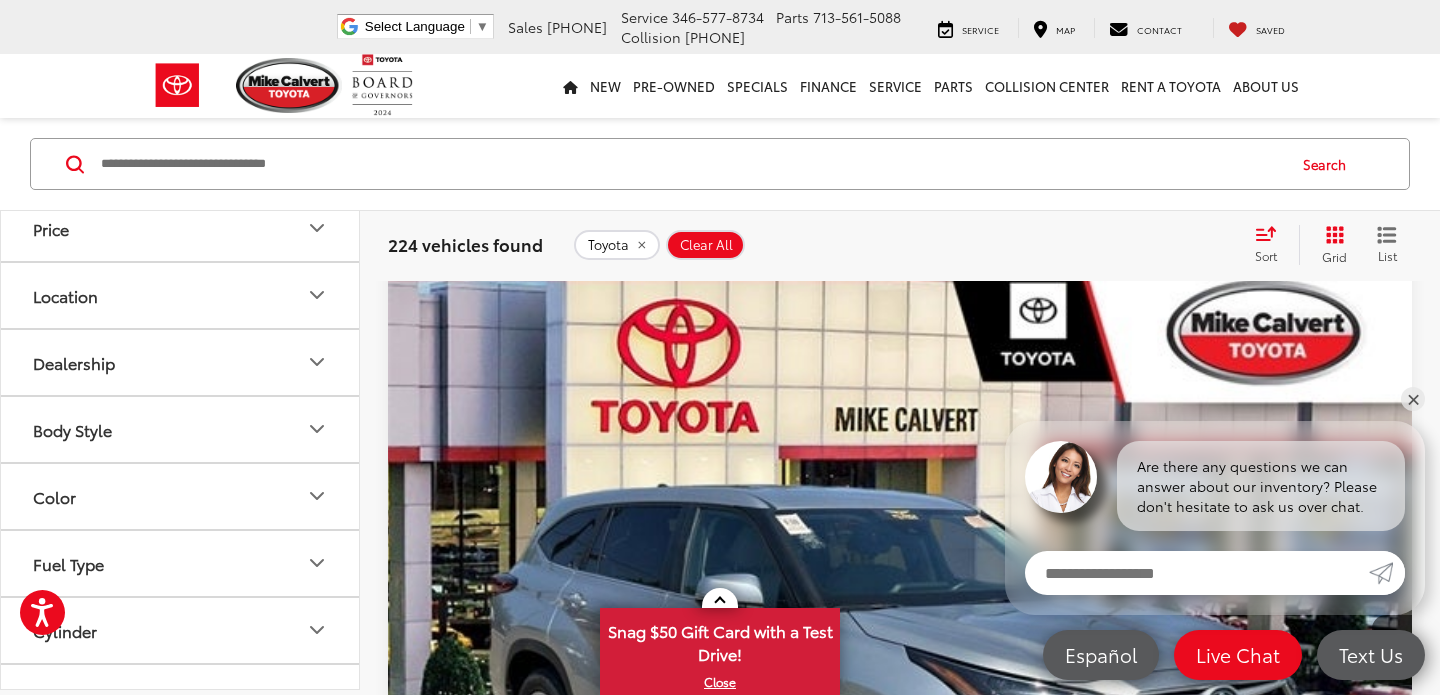 scroll, scrollTop: 1234, scrollLeft: 0, axis: vertical 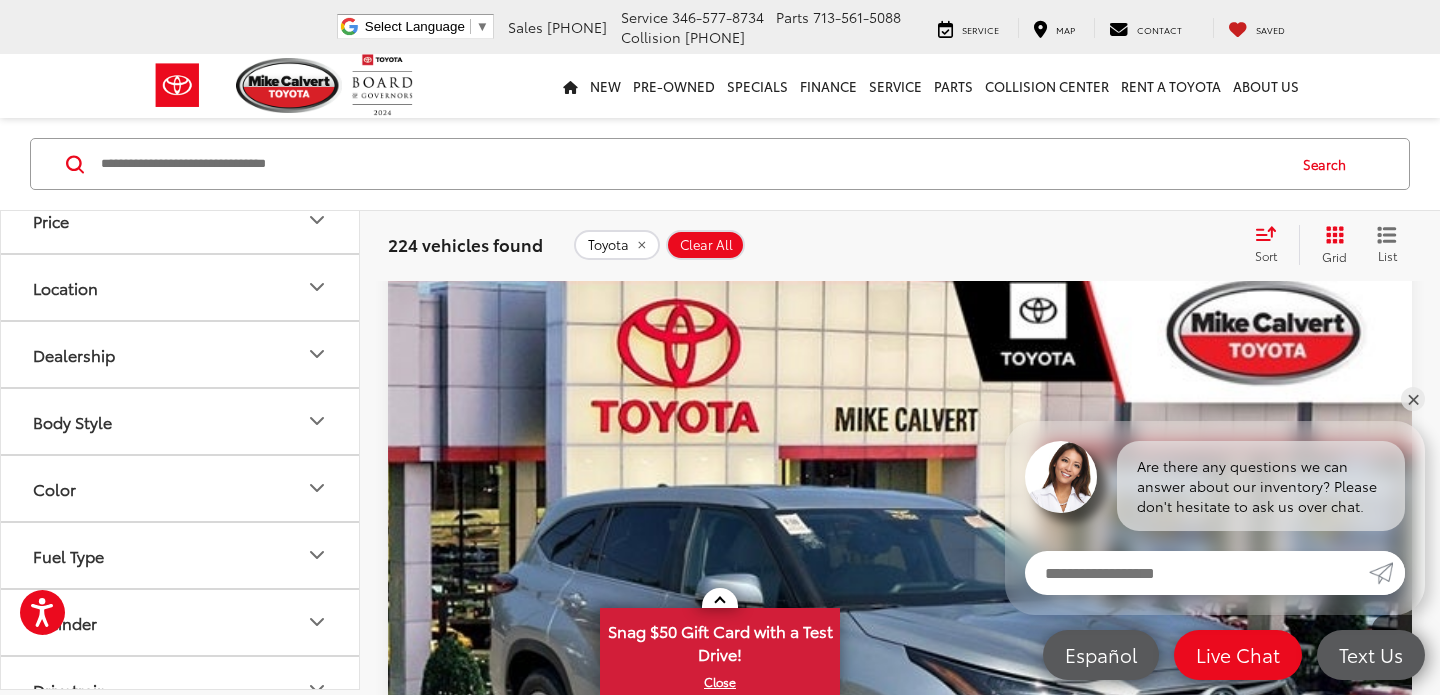 type on "****" 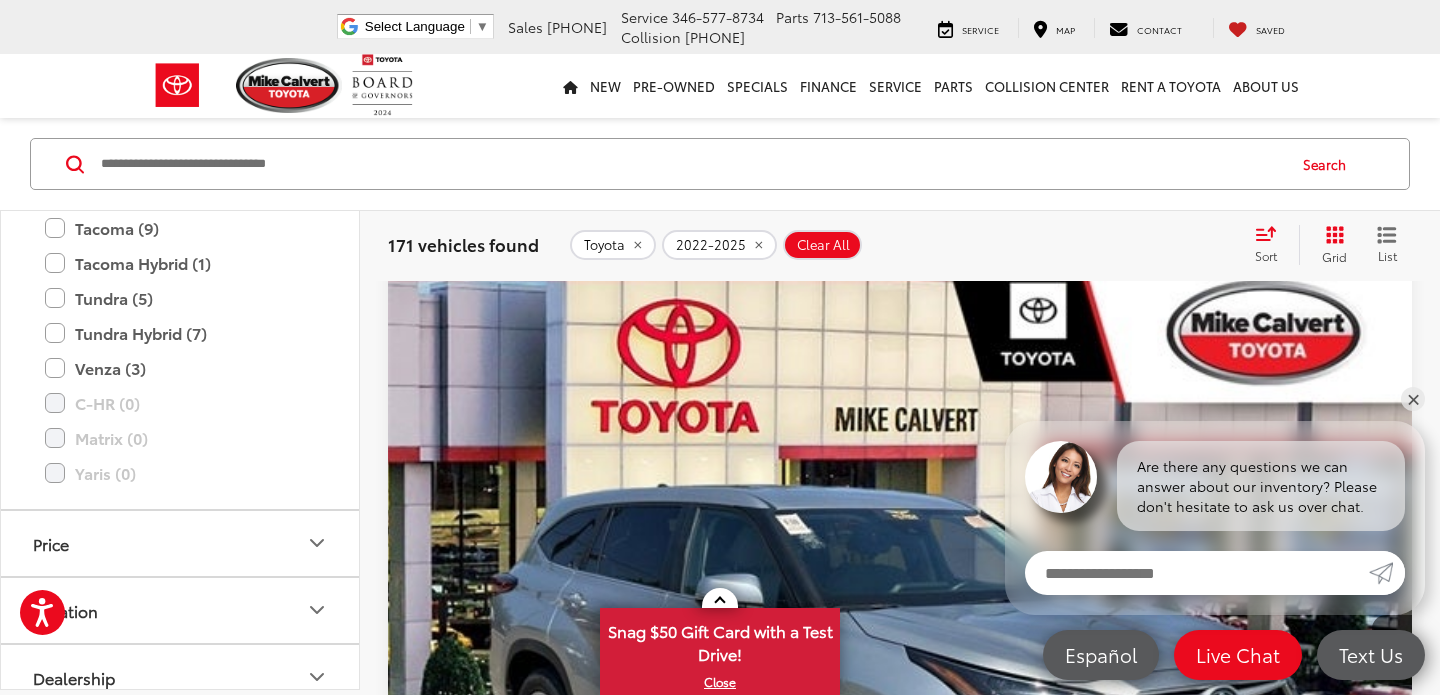 scroll, scrollTop: 1844, scrollLeft: 0, axis: vertical 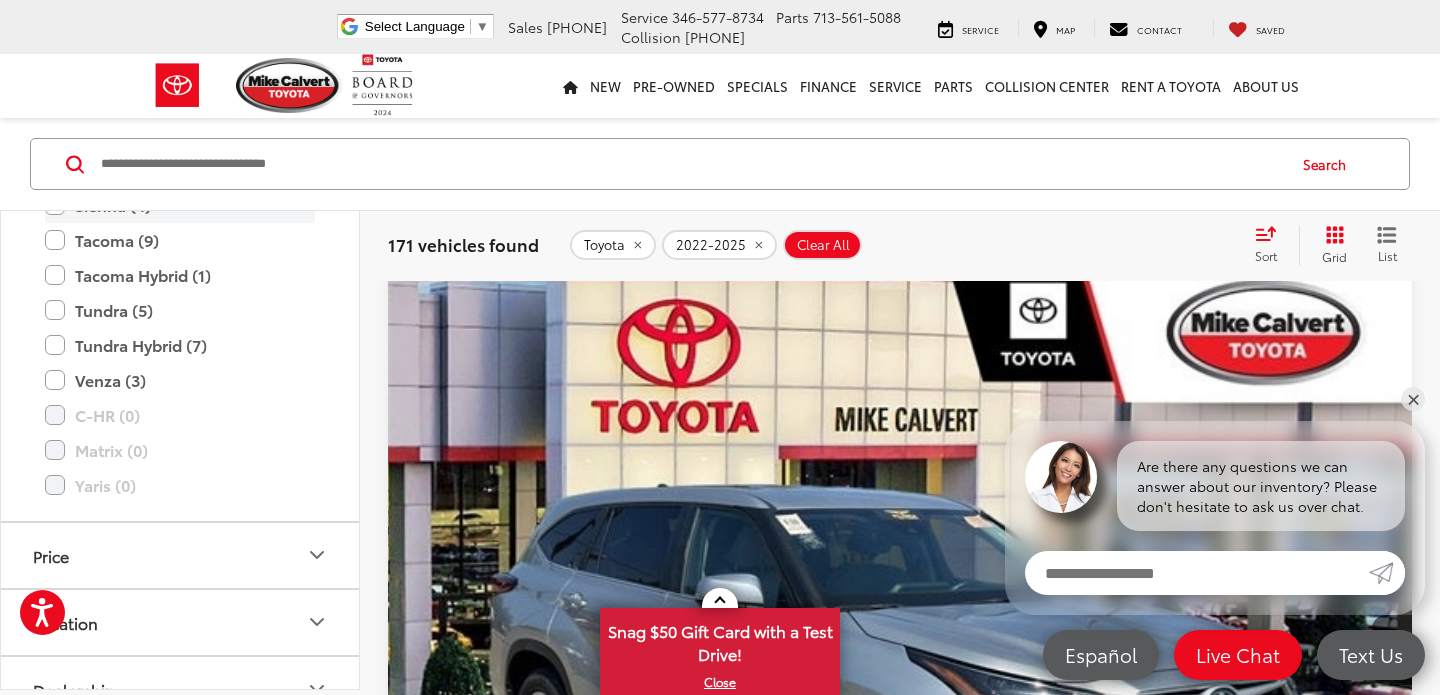 click on "Sienna (4)" at bounding box center (180, 205) 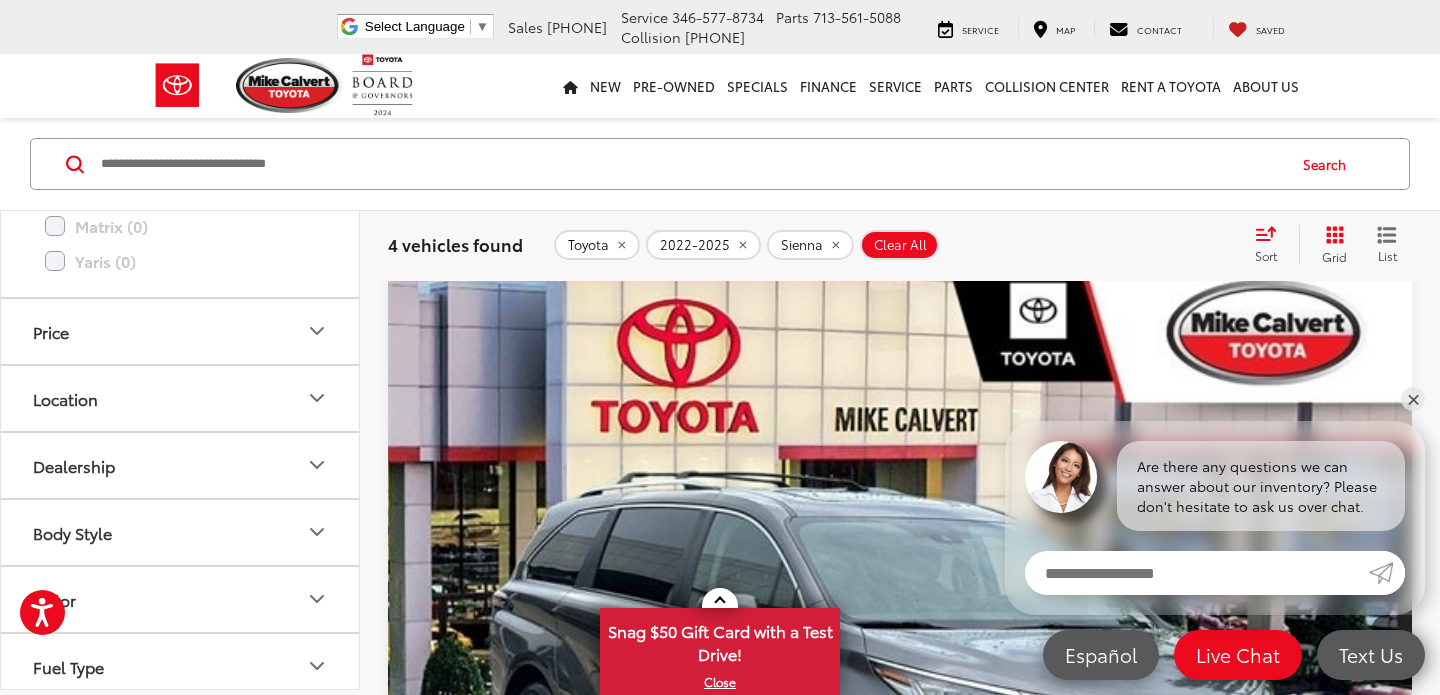 scroll, scrollTop: 2319, scrollLeft: 0, axis: vertical 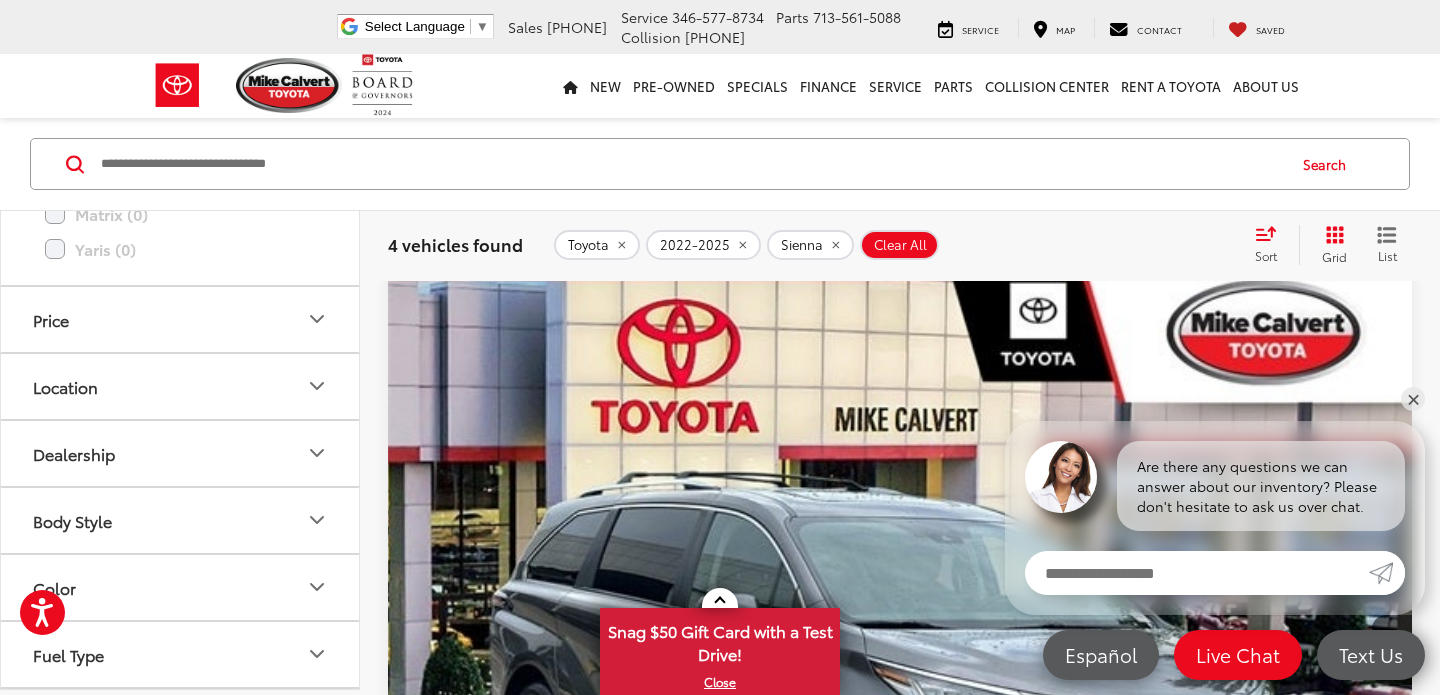 click at bounding box center (1197, 573) 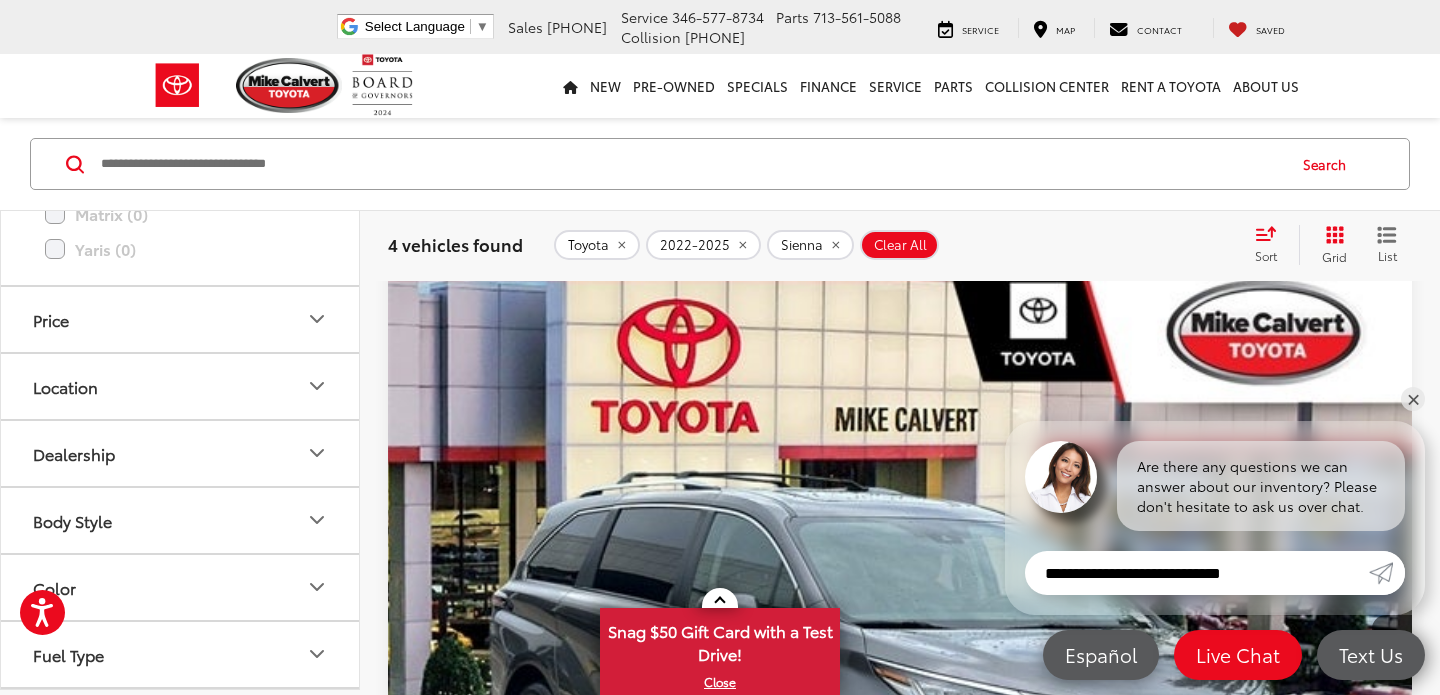 type on "**********" 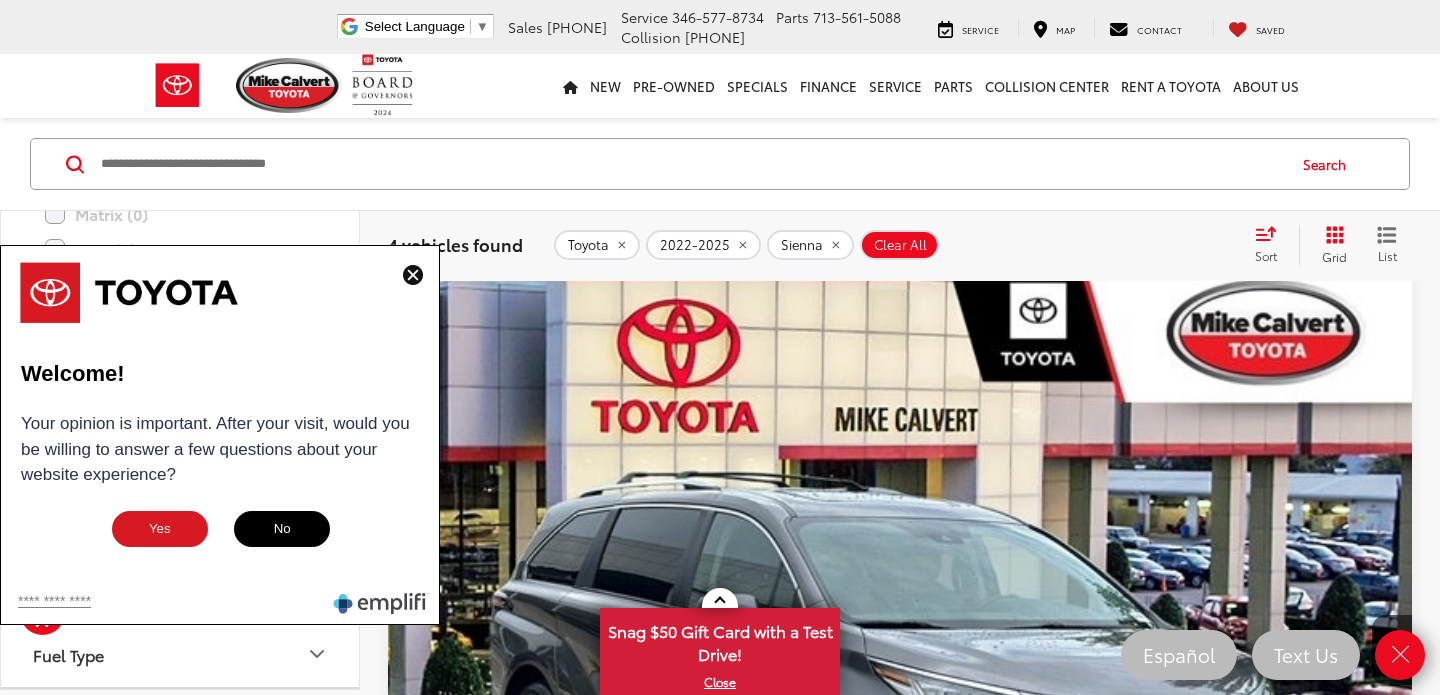 click at bounding box center (413, 275) 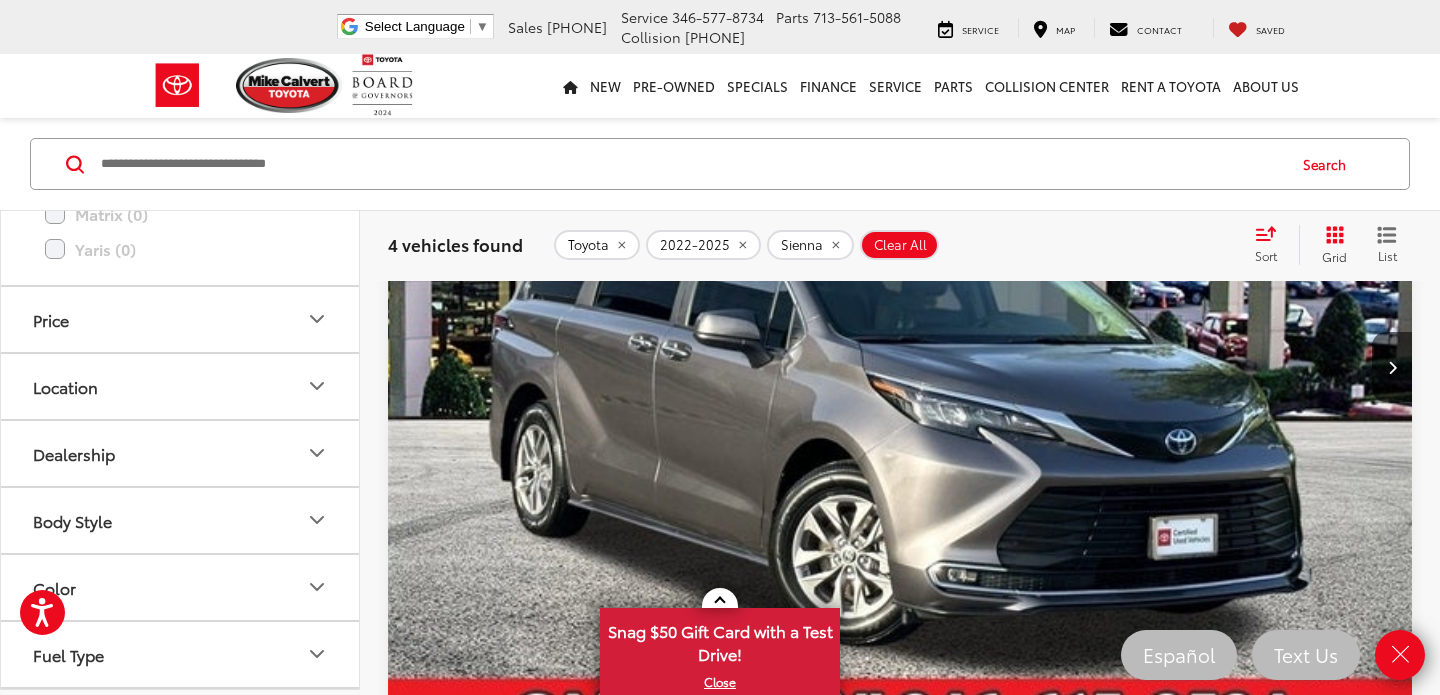 scroll, scrollTop: 1915, scrollLeft: 0, axis: vertical 